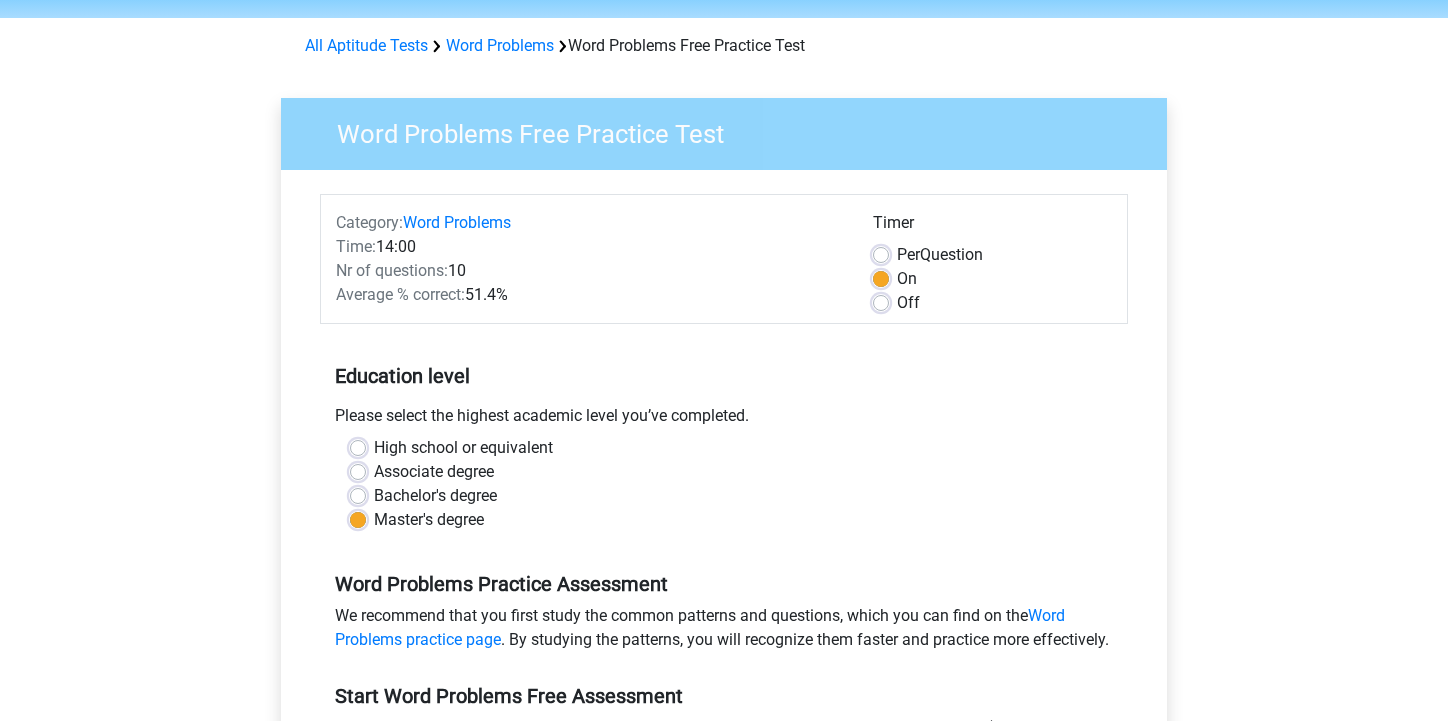 scroll, scrollTop: 39, scrollLeft: 0, axis: vertical 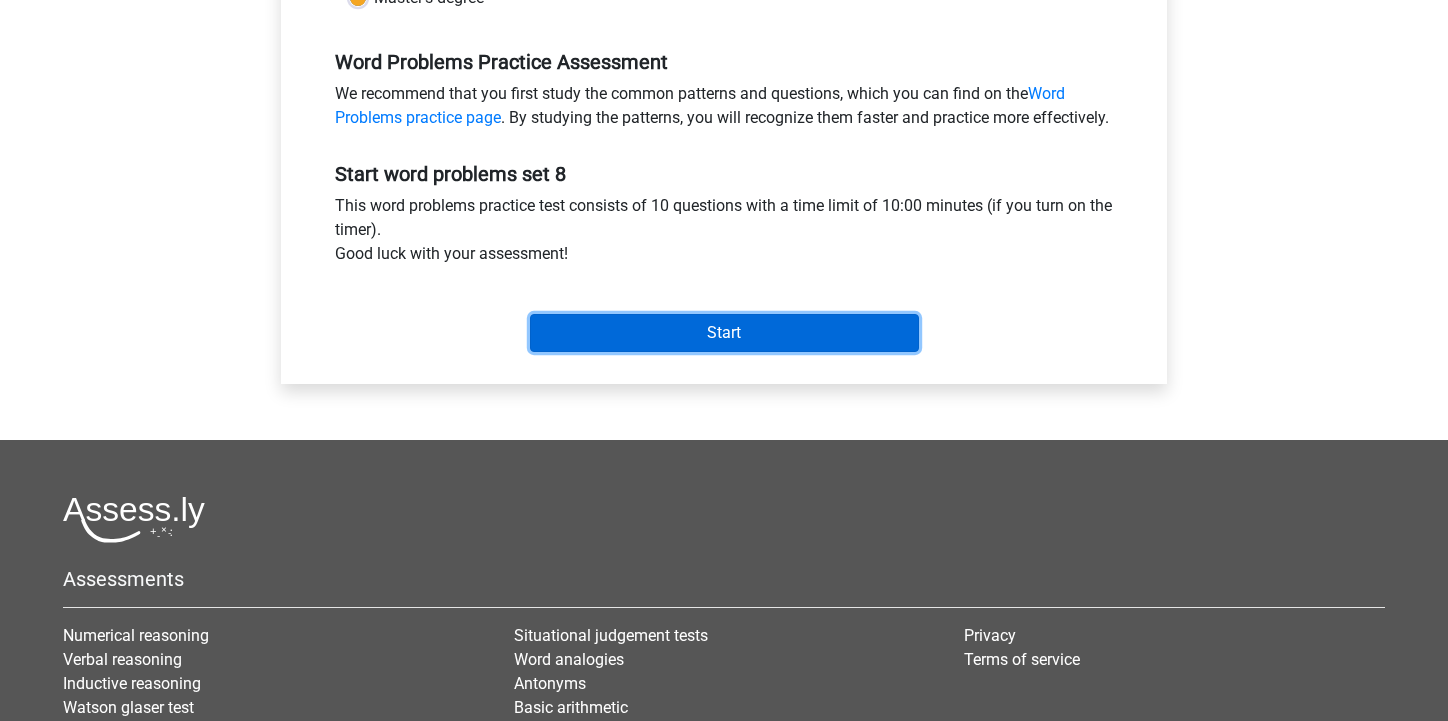 click on "Start" at bounding box center [724, 333] 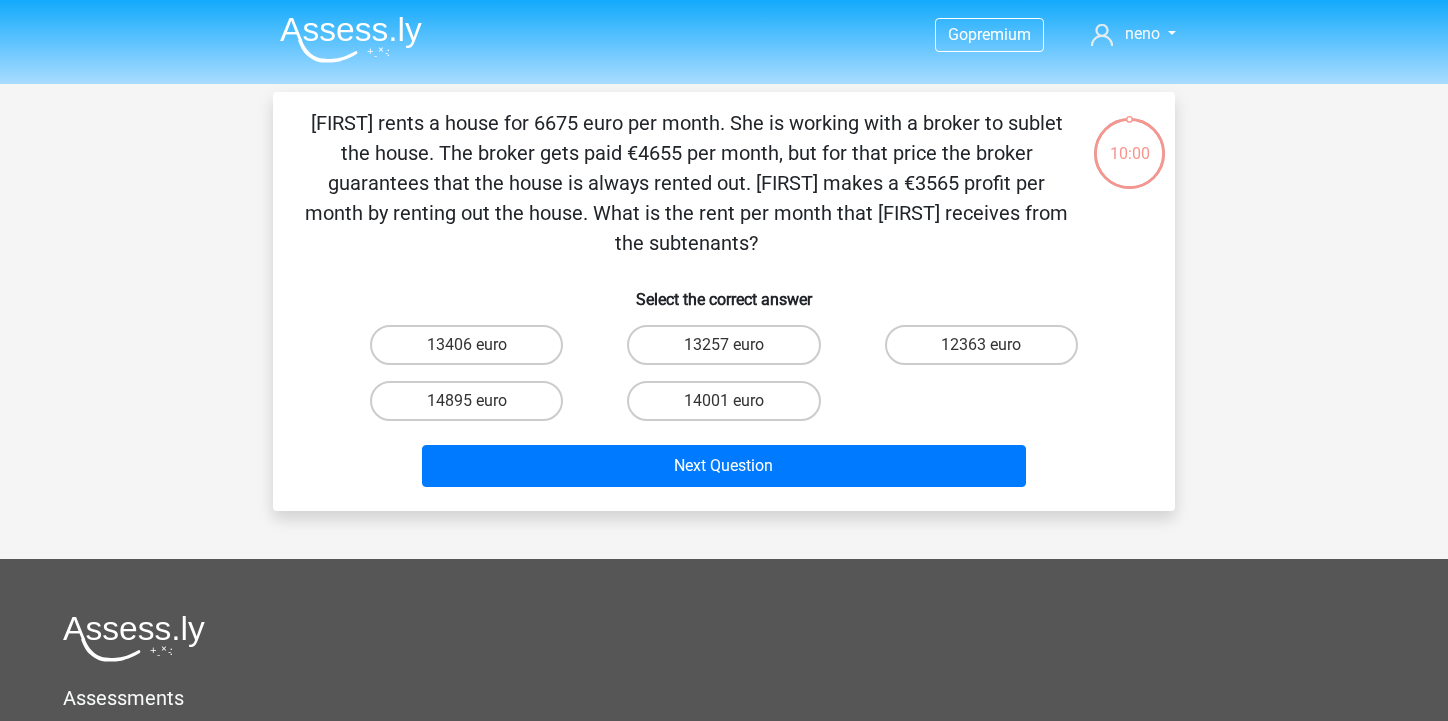 scroll, scrollTop: 0, scrollLeft: 0, axis: both 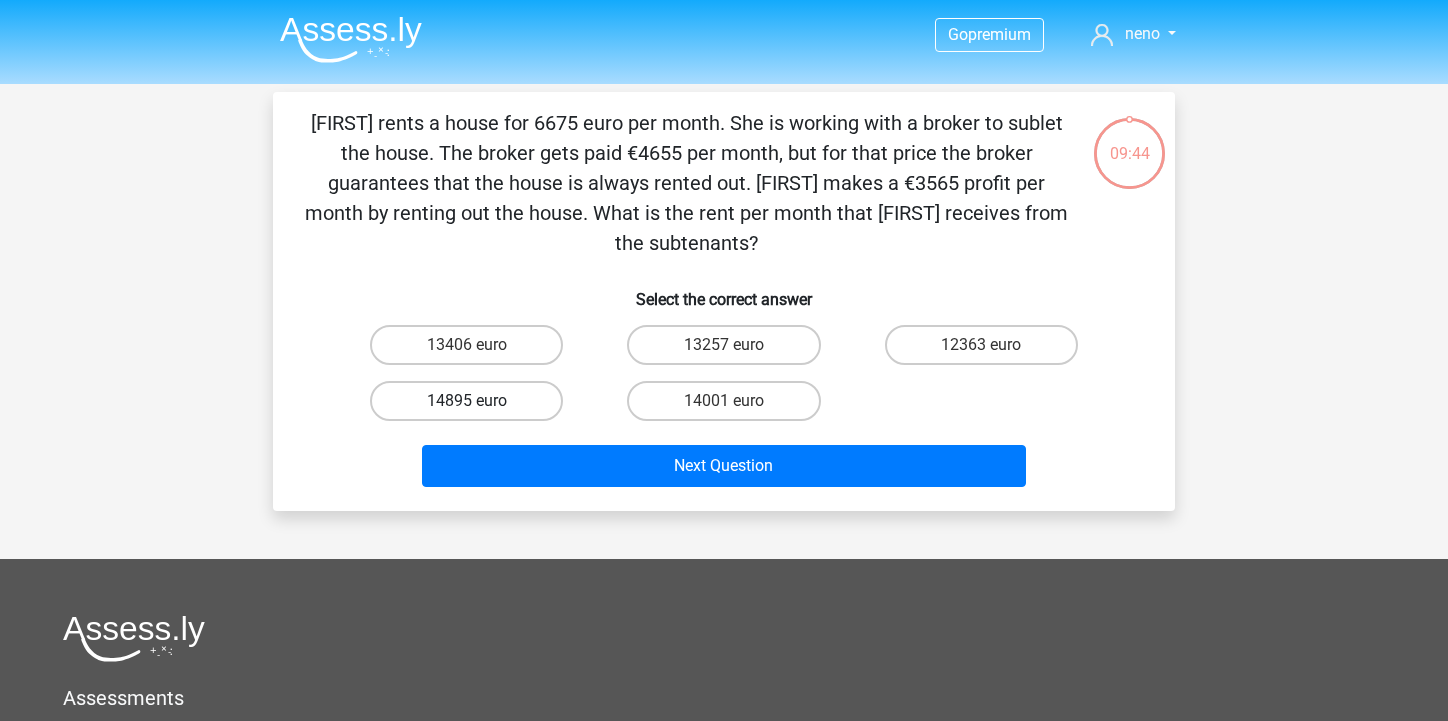 click on "14895 euro" at bounding box center [466, 401] 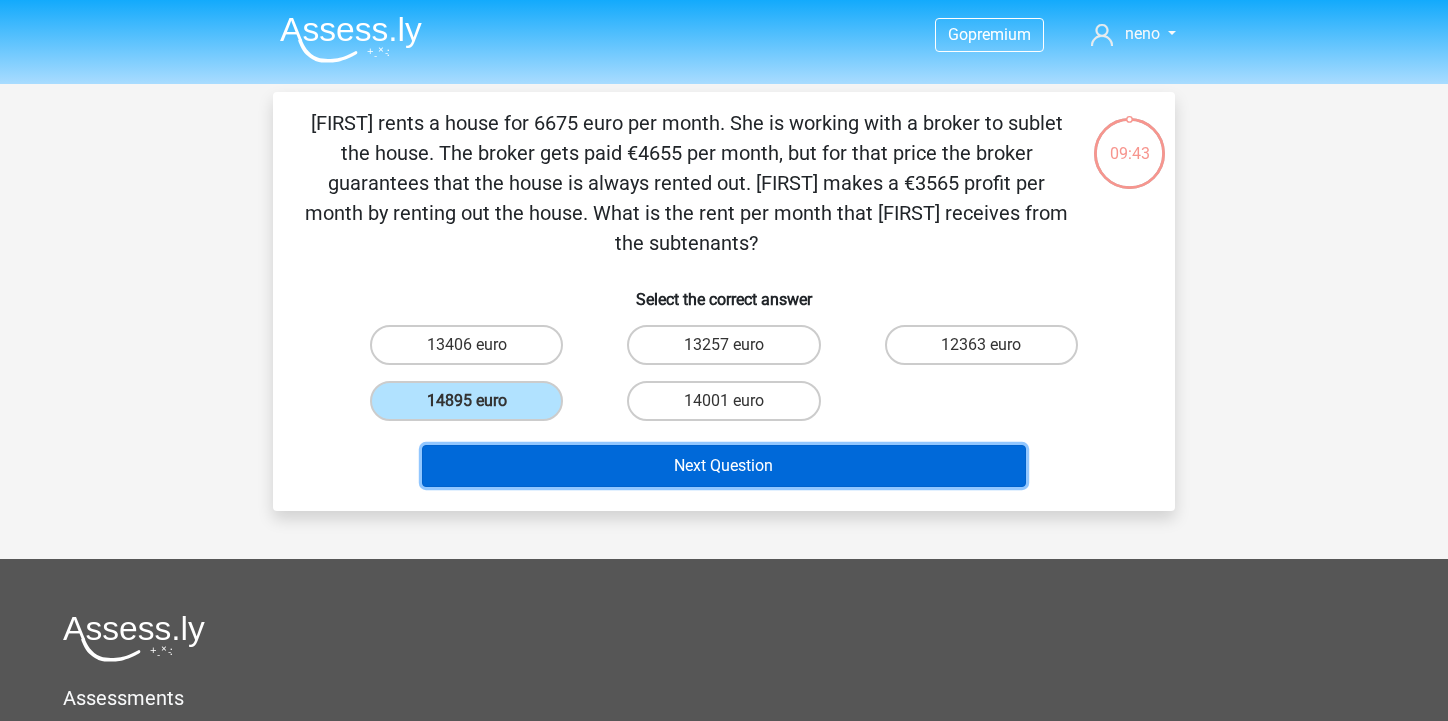 click on "Next Question" at bounding box center [724, 466] 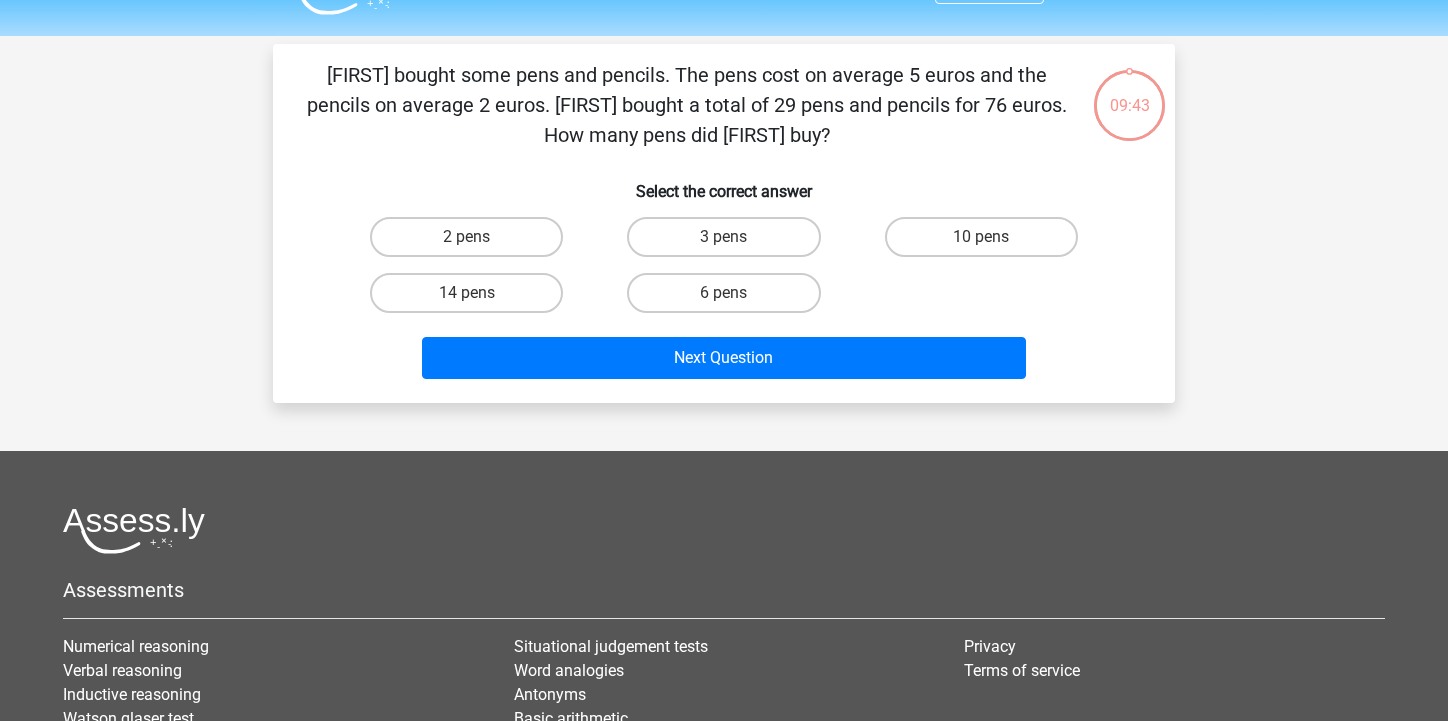scroll, scrollTop: 92, scrollLeft: 0, axis: vertical 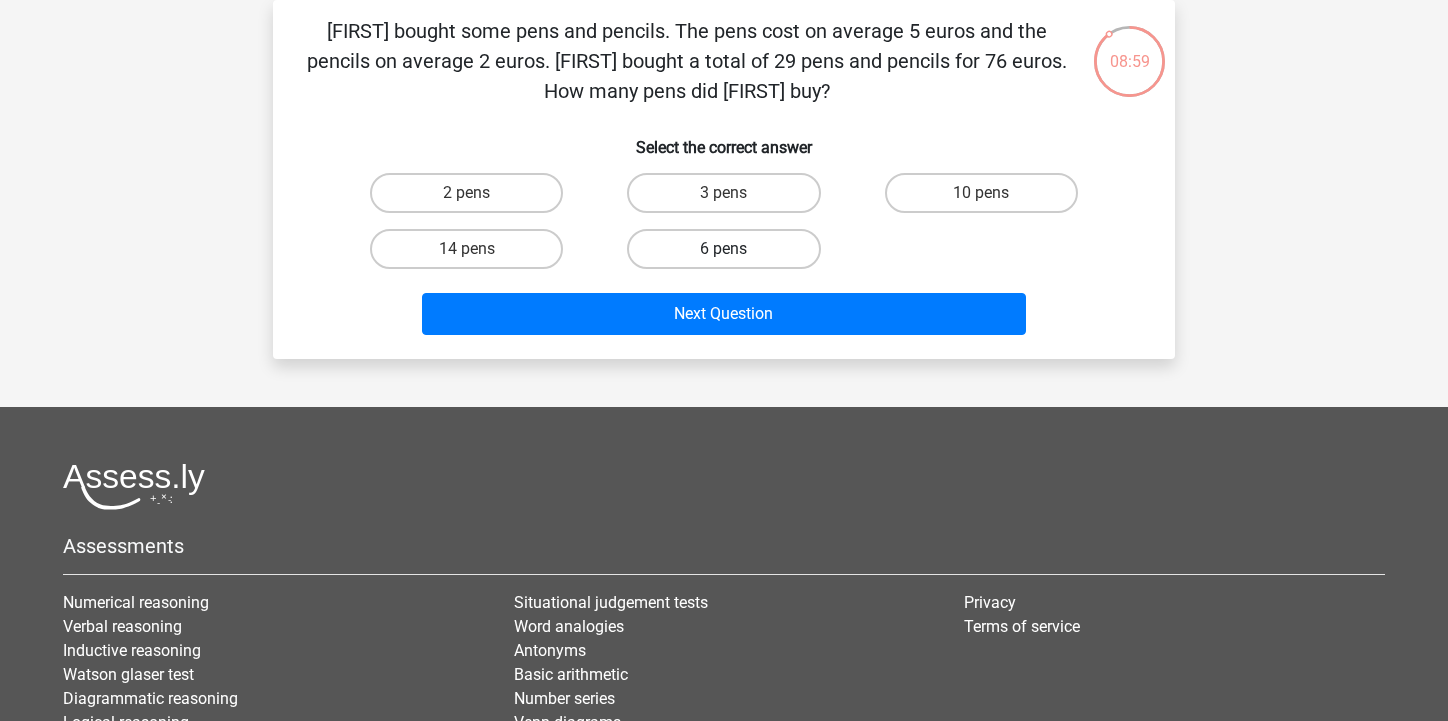 click on "6 pens" at bounding box center [723, 249] 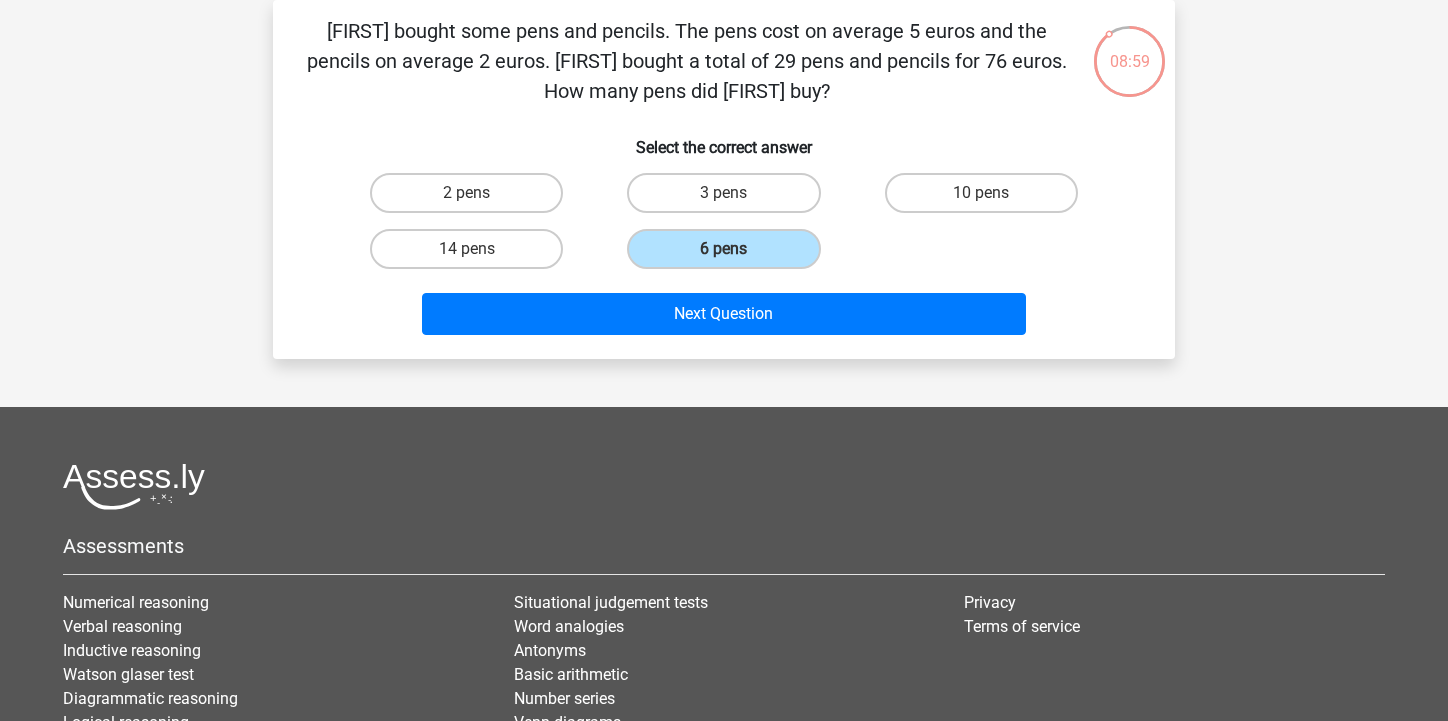 click on "Next Question" at bounding box center (724, 318) 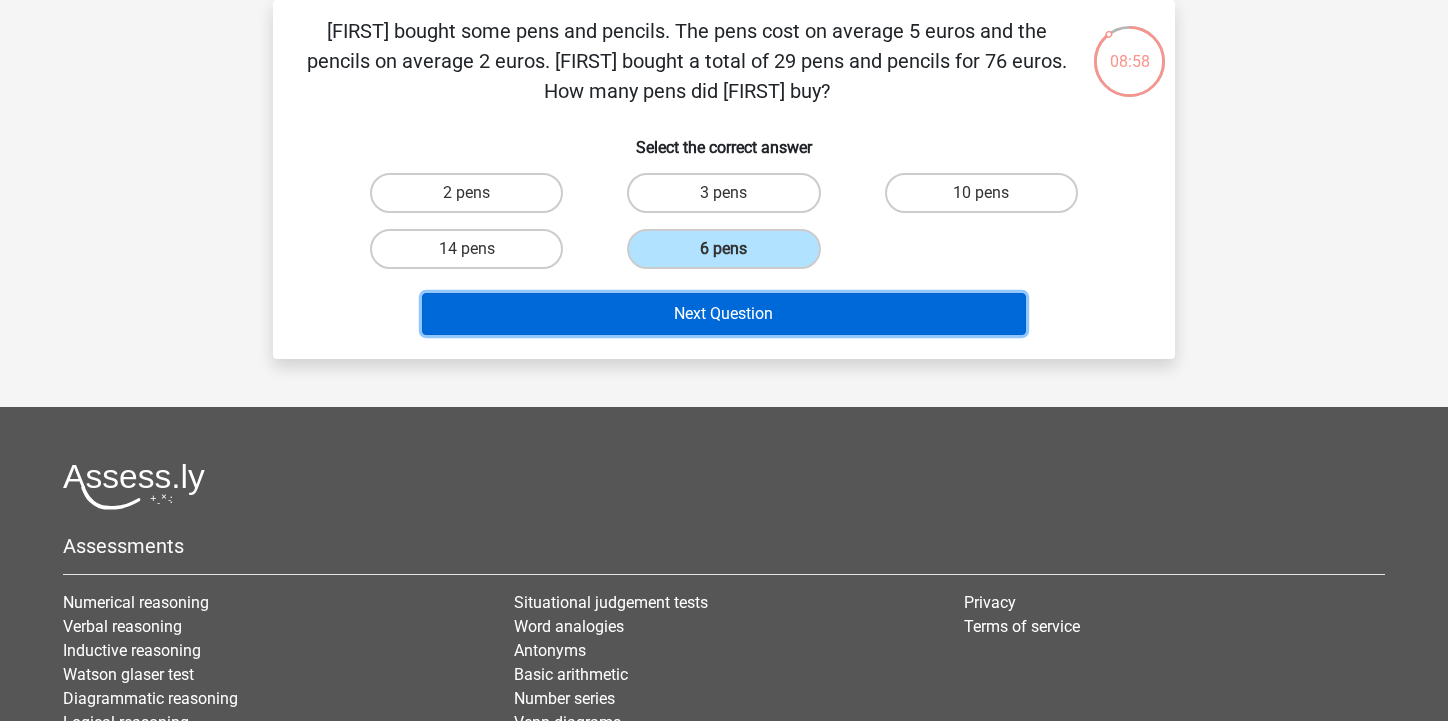 click on "Next Question" at bounding box center (724, 314) 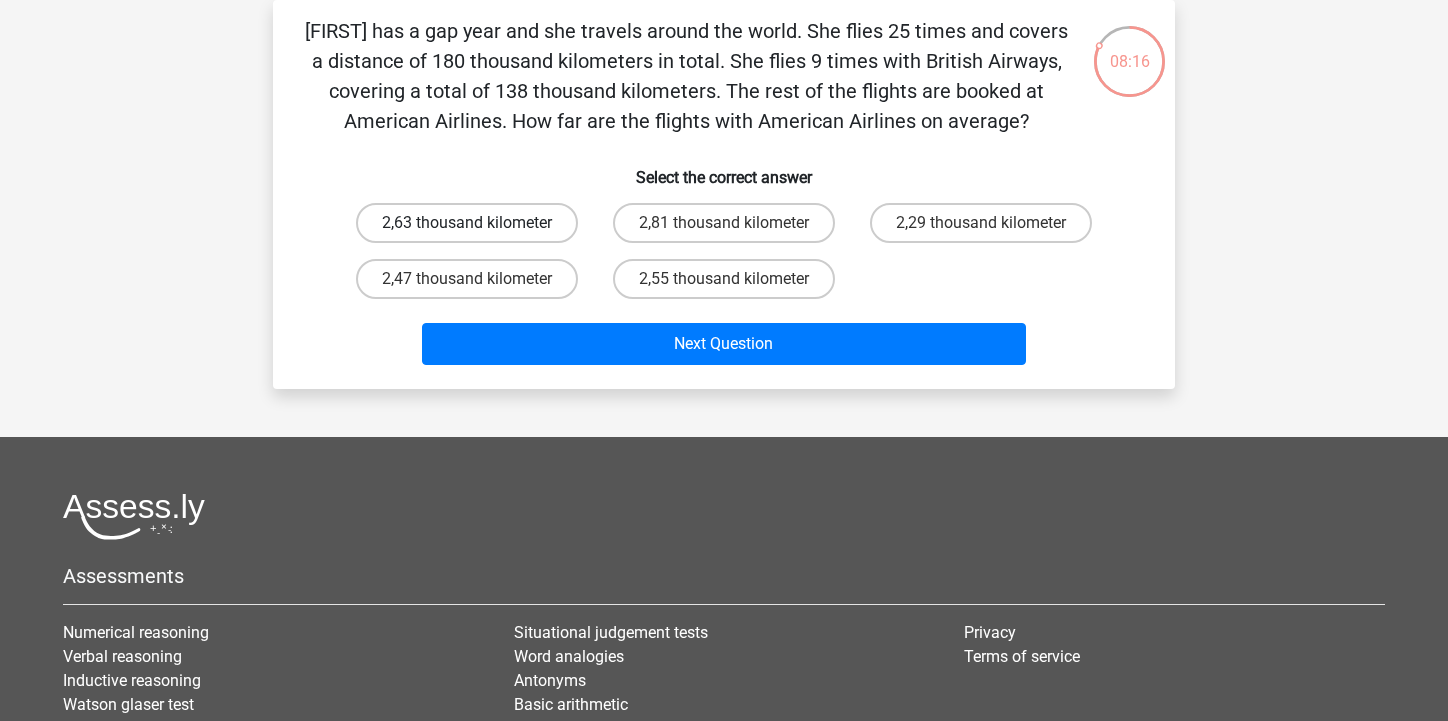 click on "2,63 thousand kilometer" at bounding box center (467, 223) 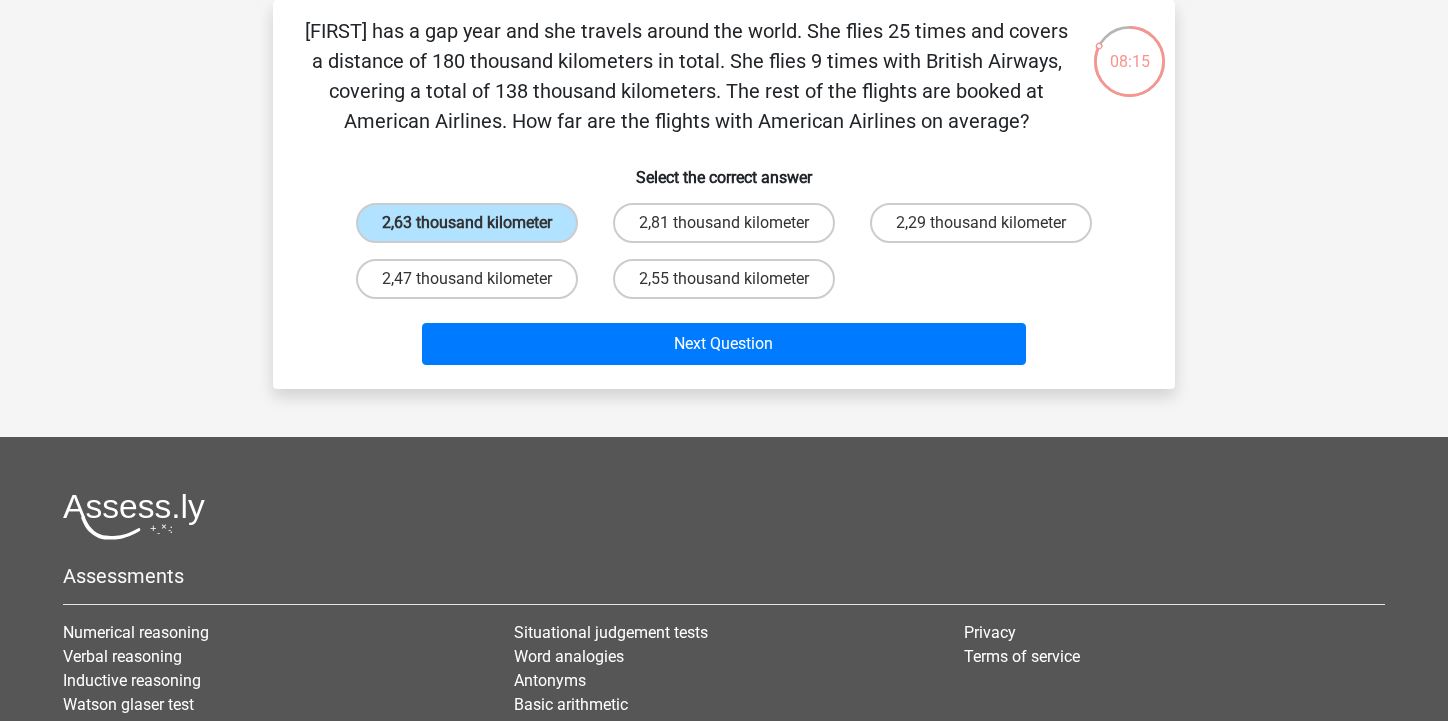 click on "Next Question" at bounding box center [724, 348] 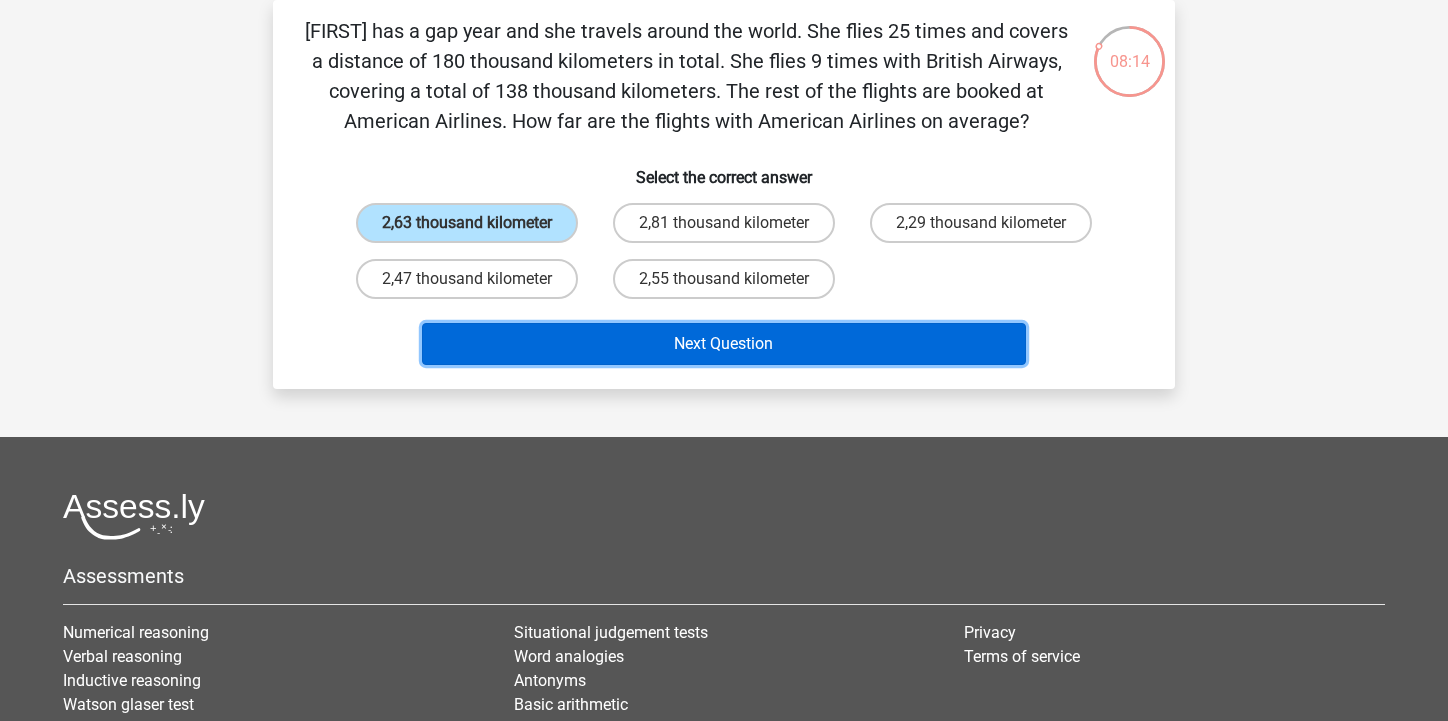 click on "Next Question" at bounding box center [724, 344] 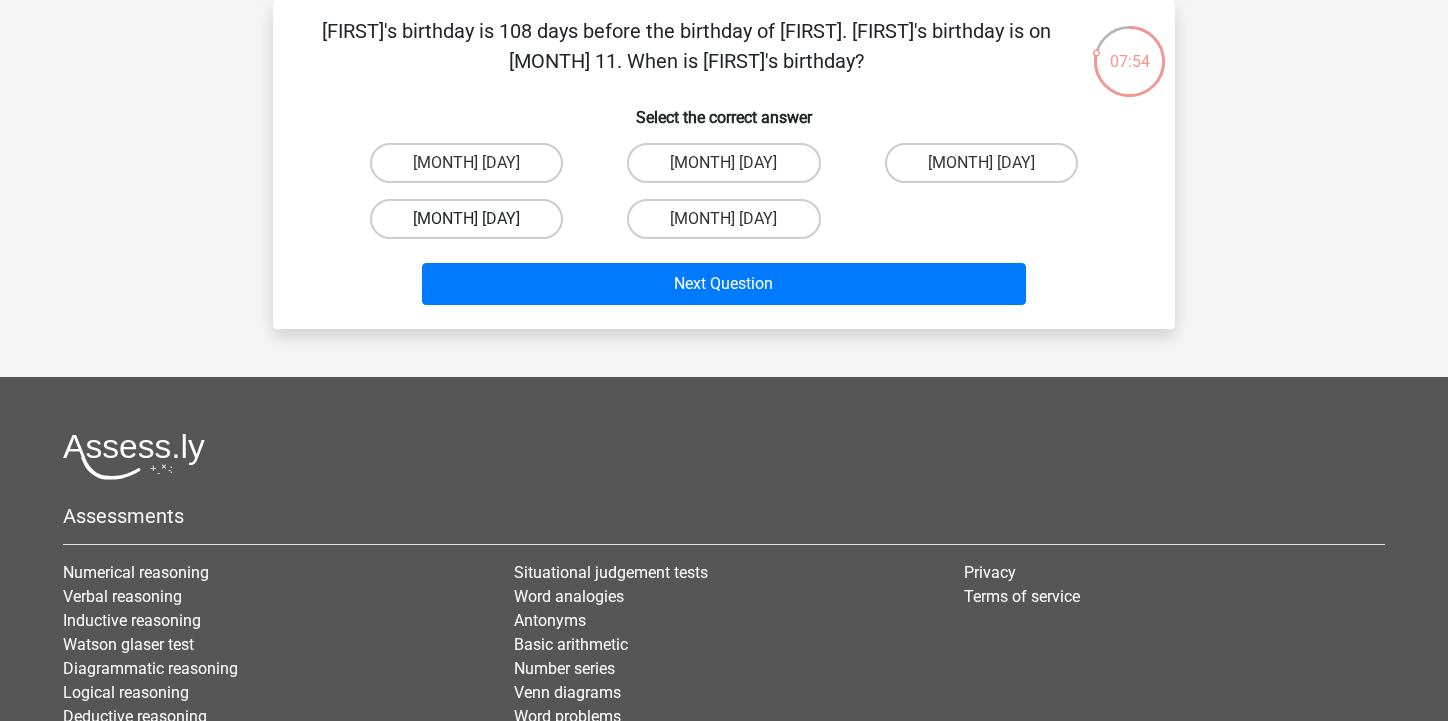 click on "August 27" at bounding box center (466, 219) 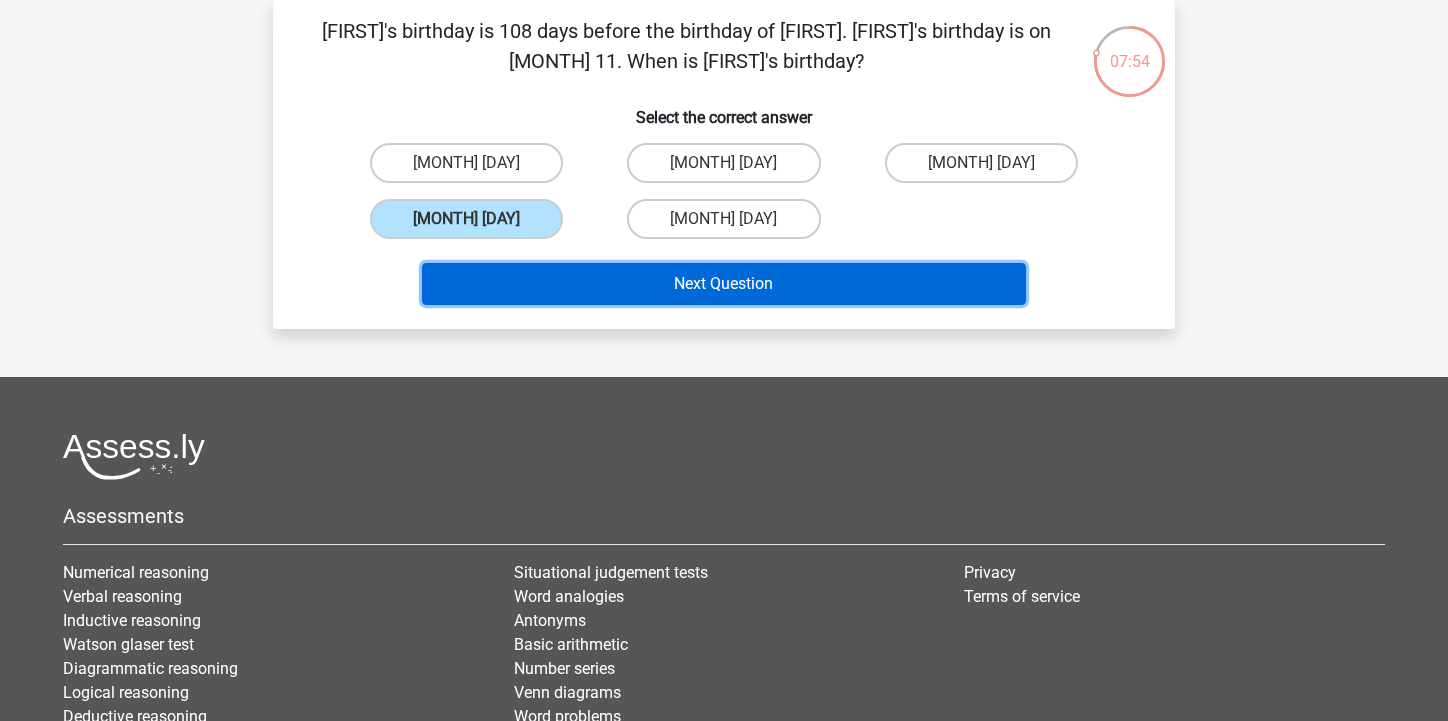 click on "Next Question" at bounding box center [724, 284] 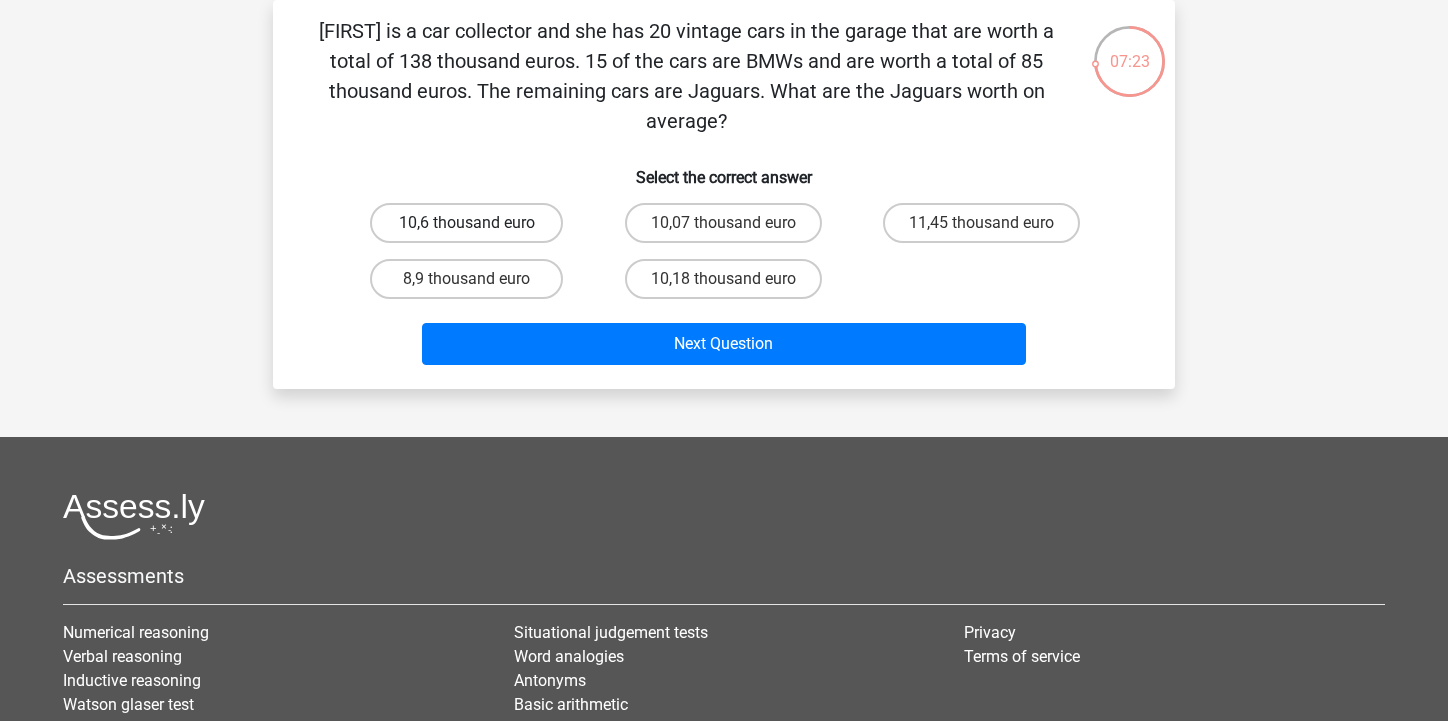 click on "10,6 thousand euro" at bounding box center [466, 223] 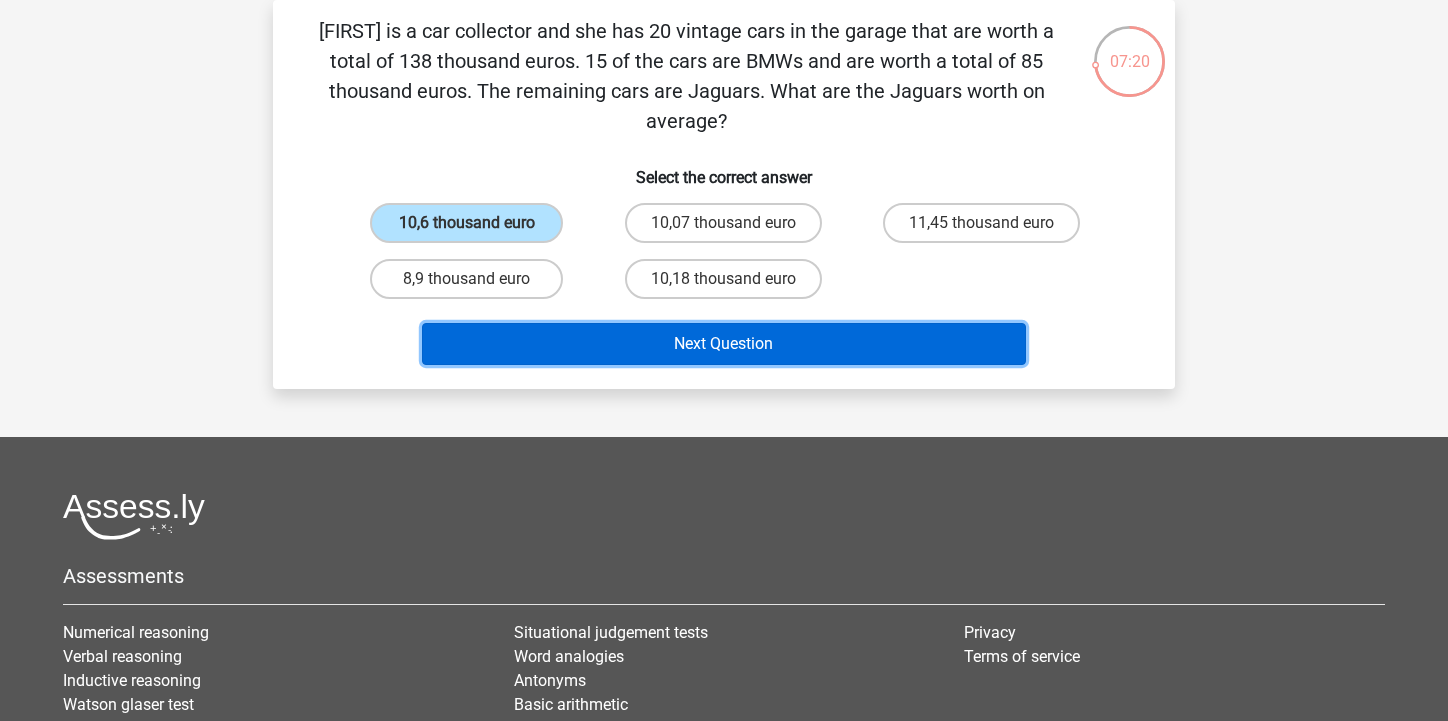 click on "Next Question" at bounding box center [724, 344] 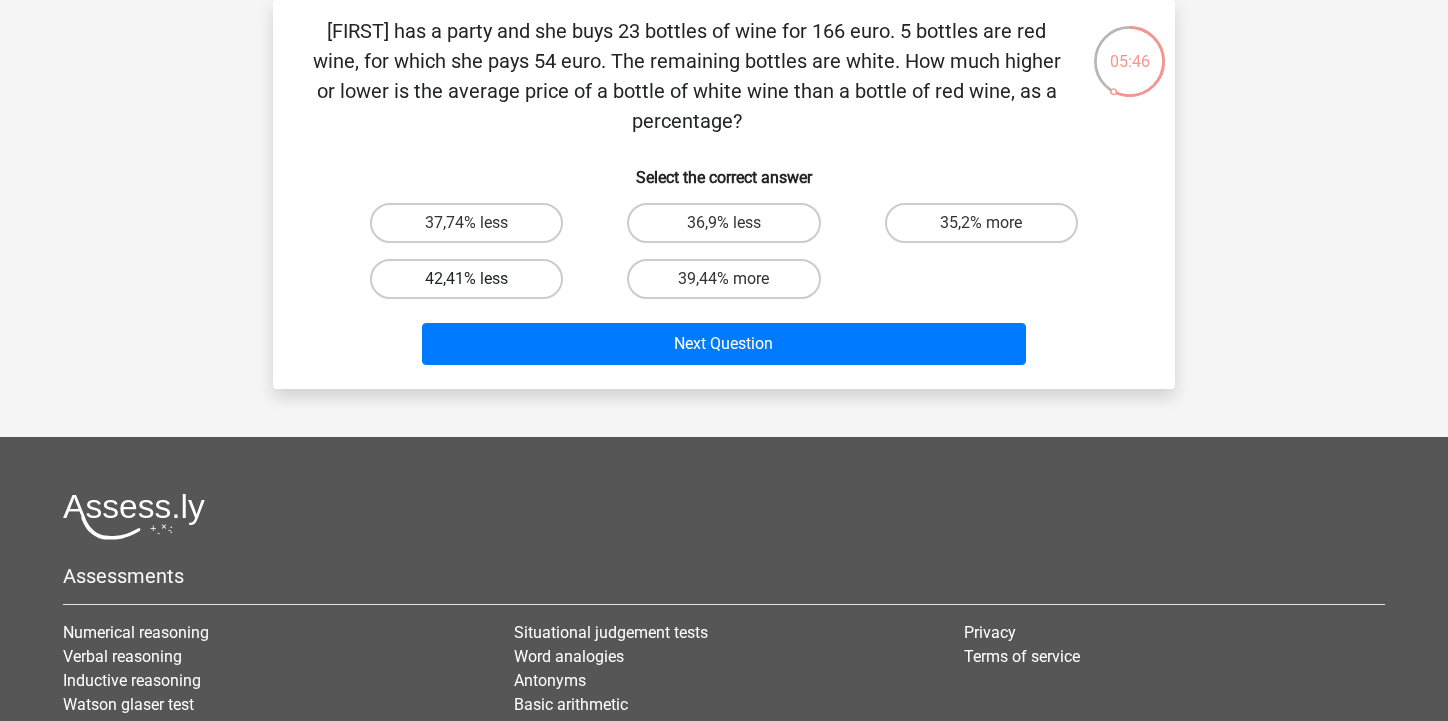 click on "42,41% less" at bounding box center [466, 279] 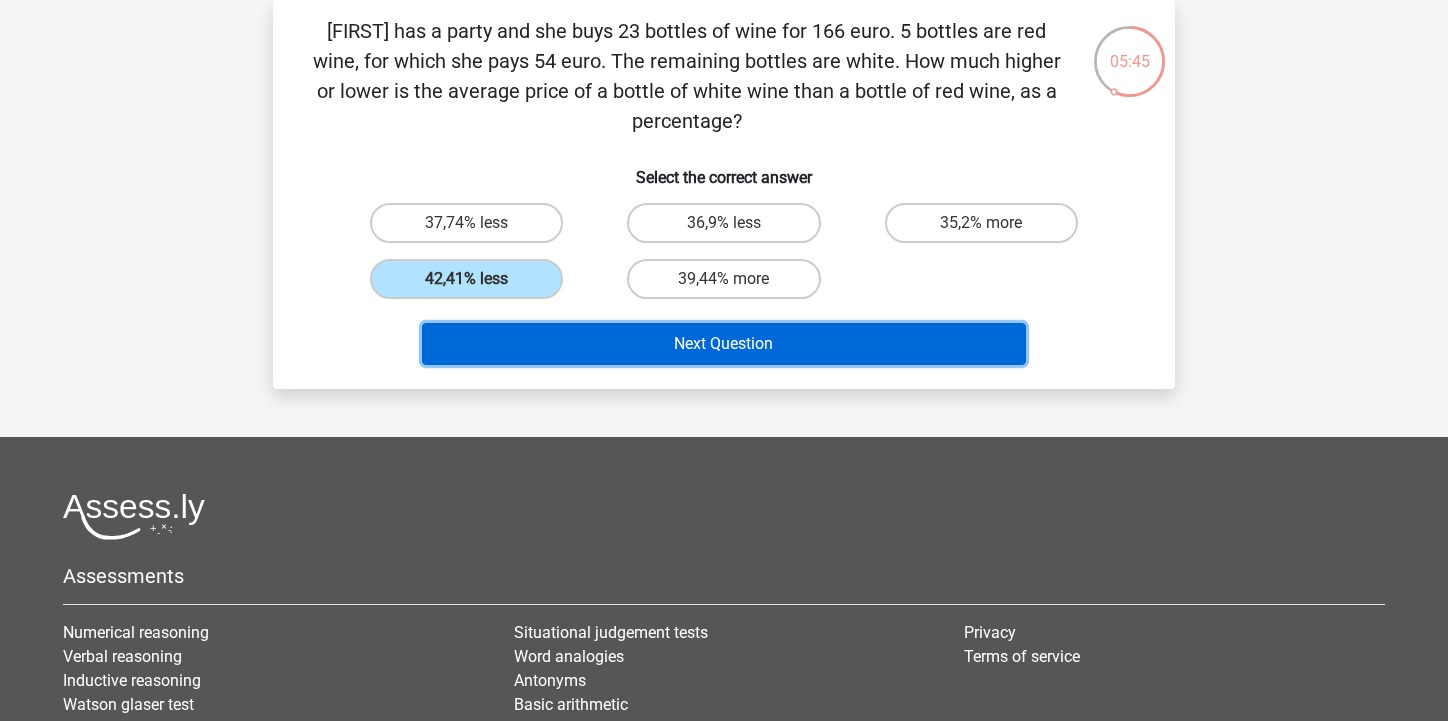 click on "Next Question" at bounding box center [724, 344] 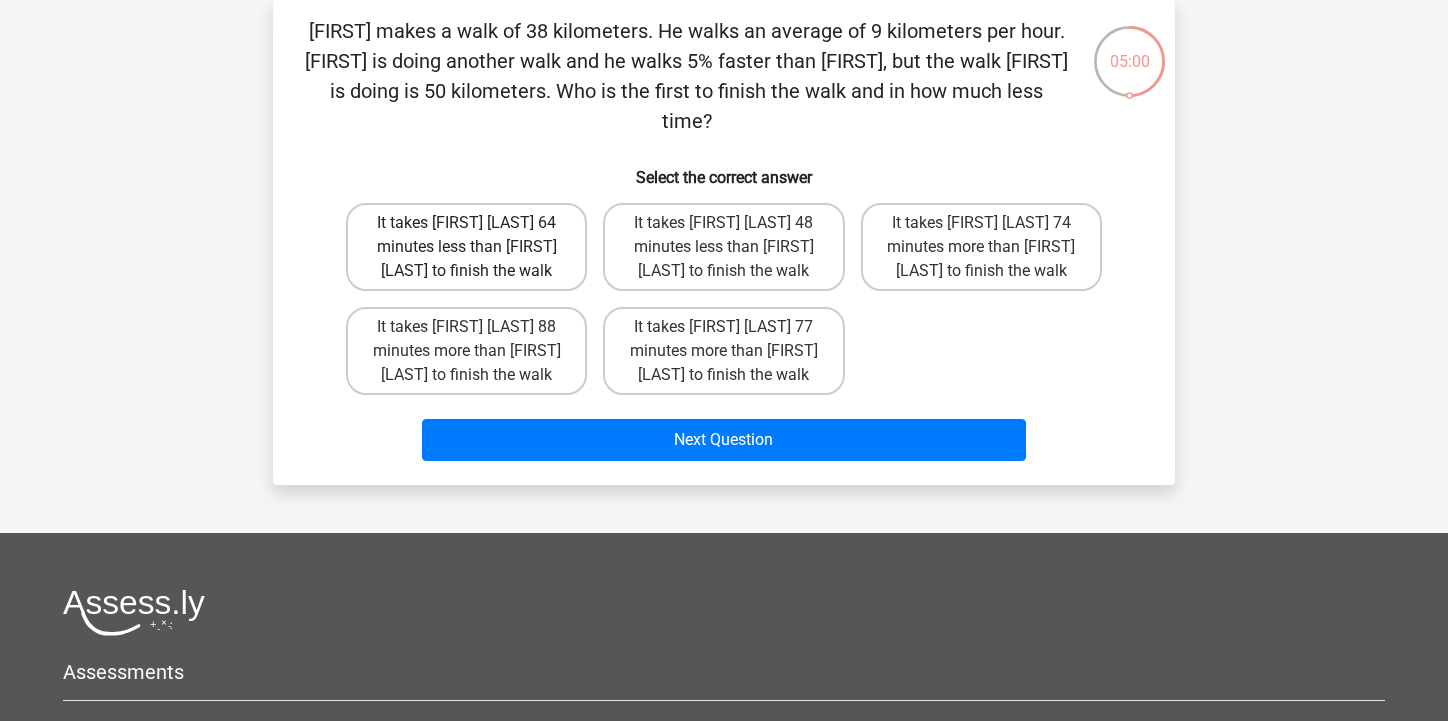 click on "It takes Tom 64 minutes less than Umberto to finish the walk" at bounding box center [466, 247] 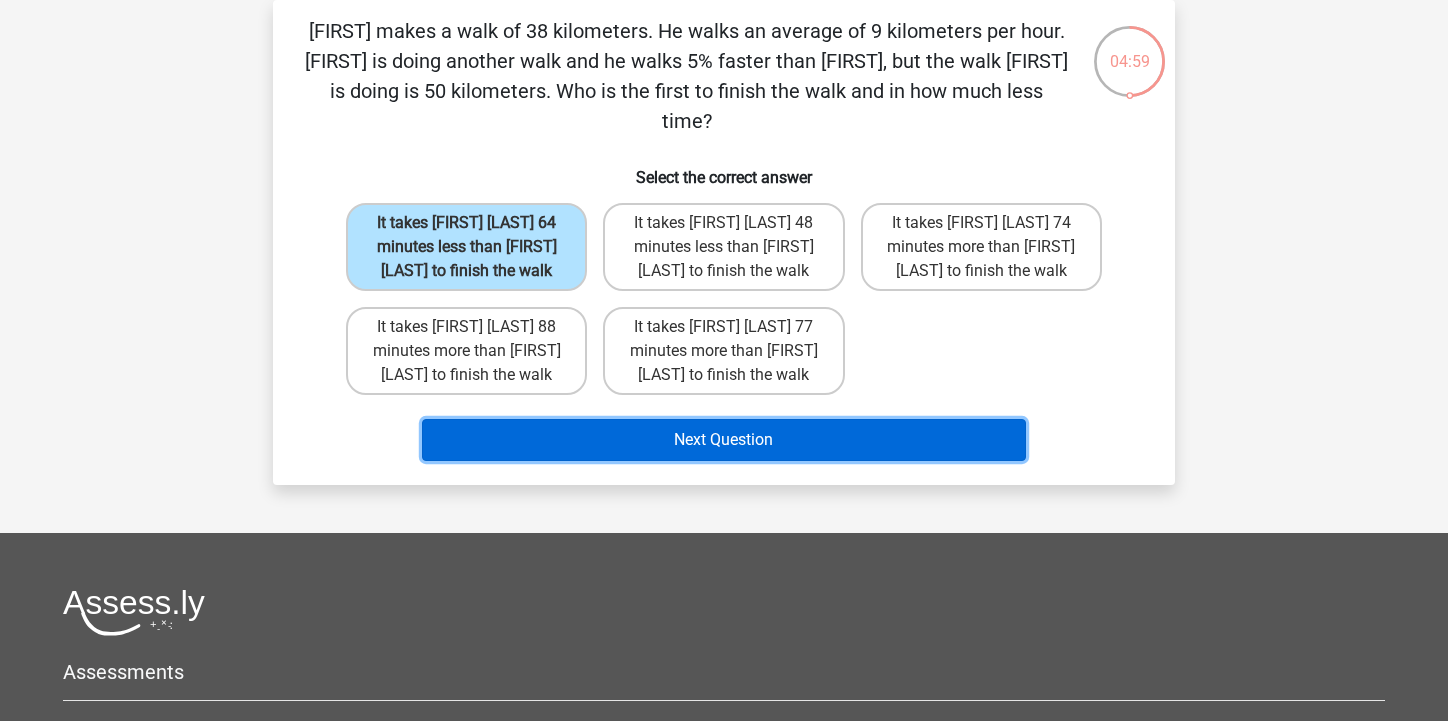 click on "Next Question" at bounding box center [724, 440] 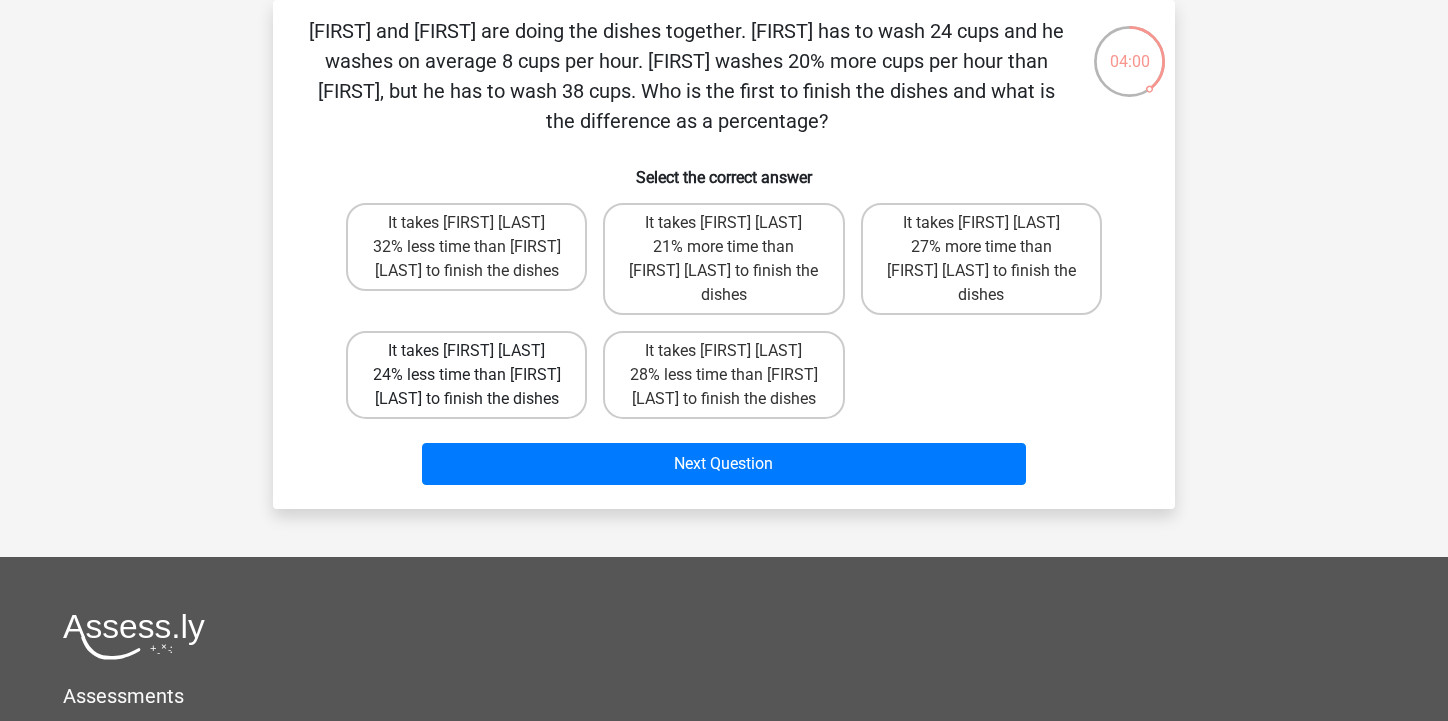 click on "It takes Tom 24% less time than Umberto to finish the dishes" at bounding box center [466, 375] 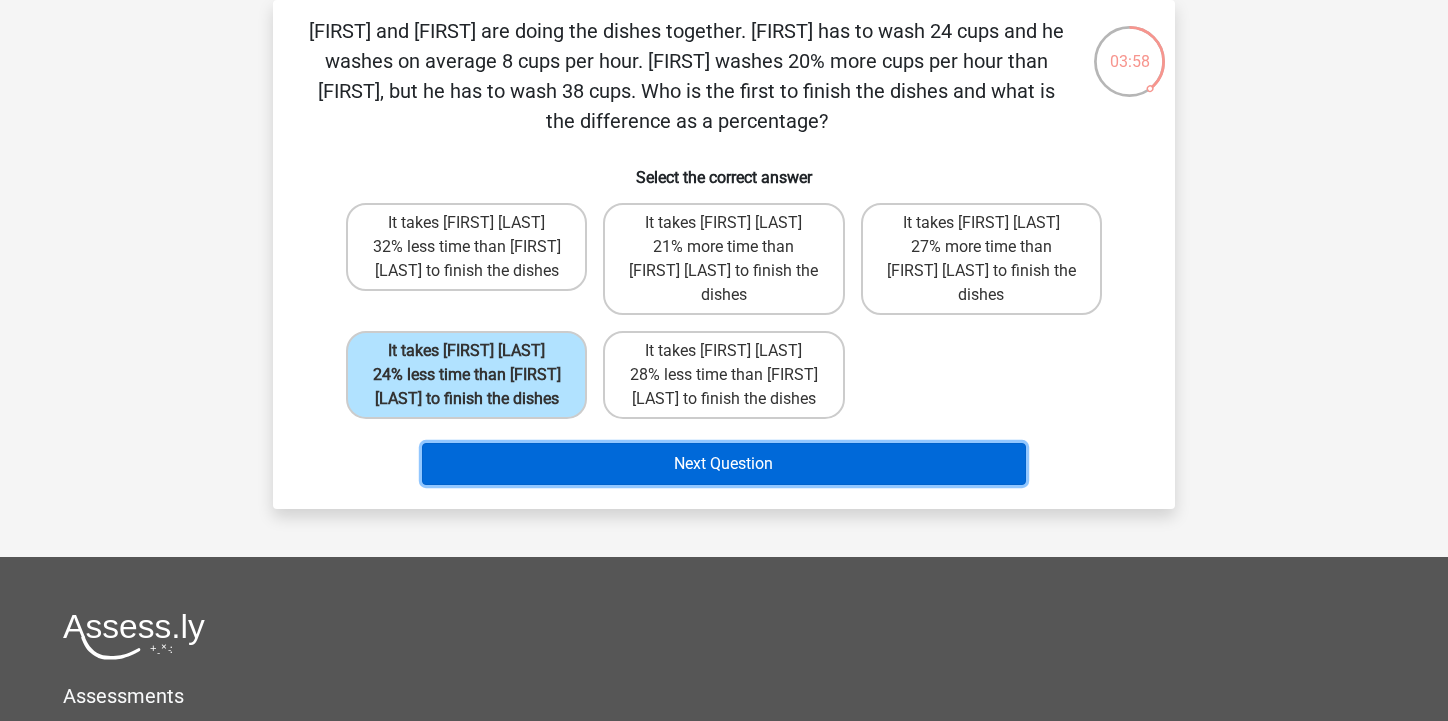 click on "Next Question" at bounding box center (724, 464) 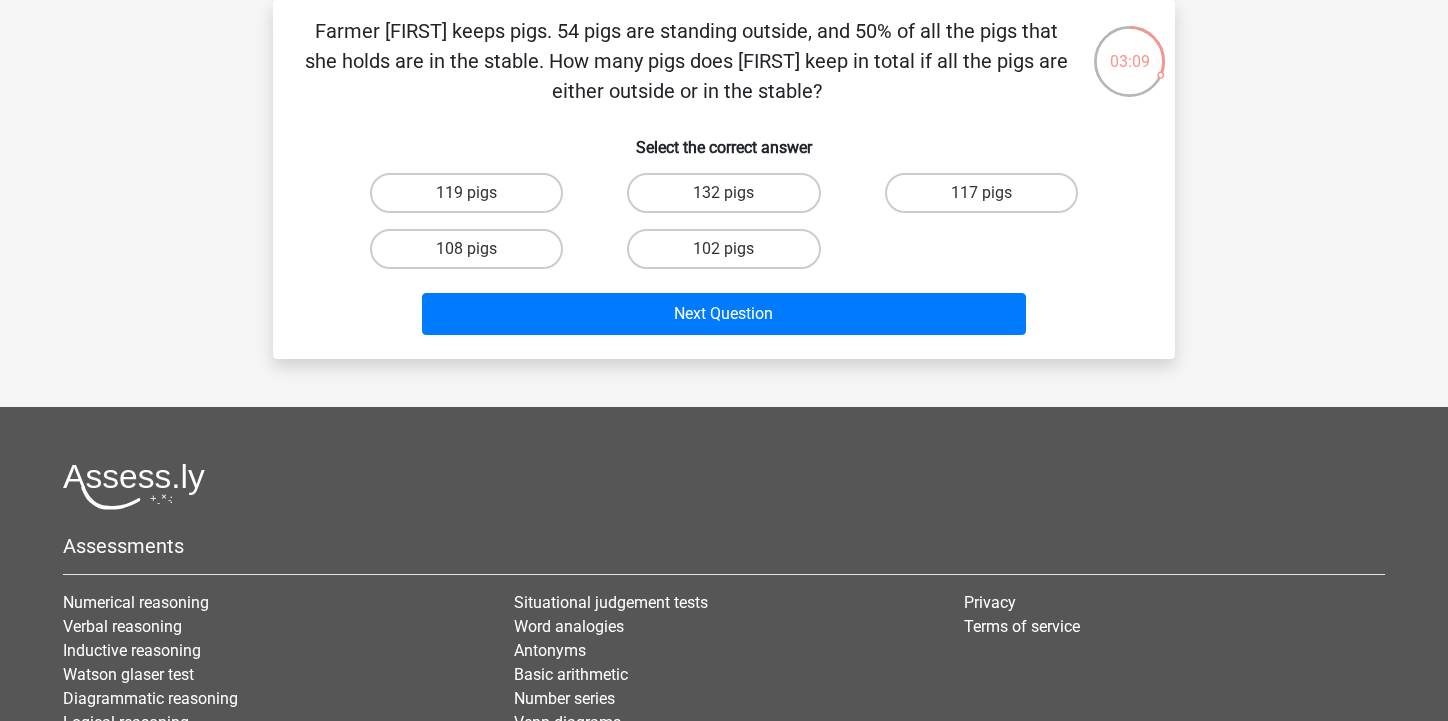 click on "108 pigs" at bounding box center (473, 255) 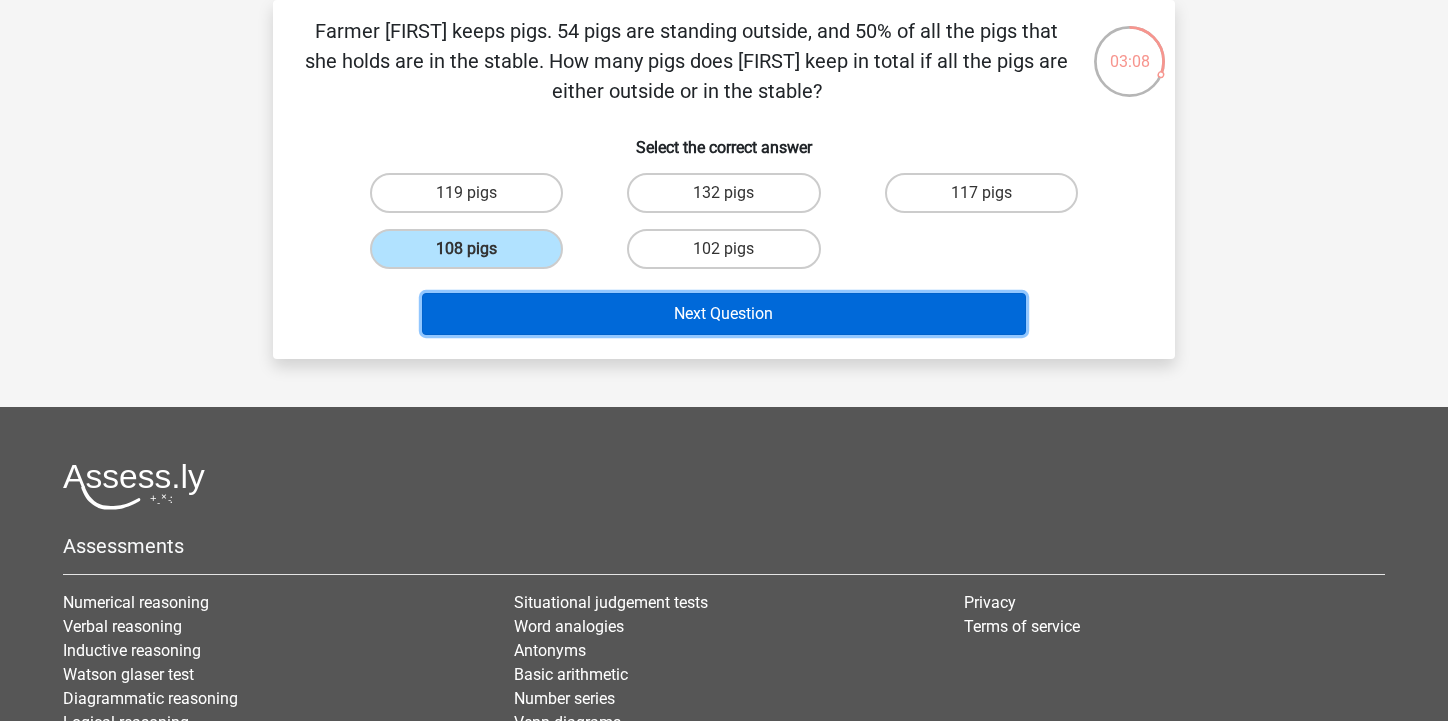 click on "Next Question" at bounding box center [724, 314] 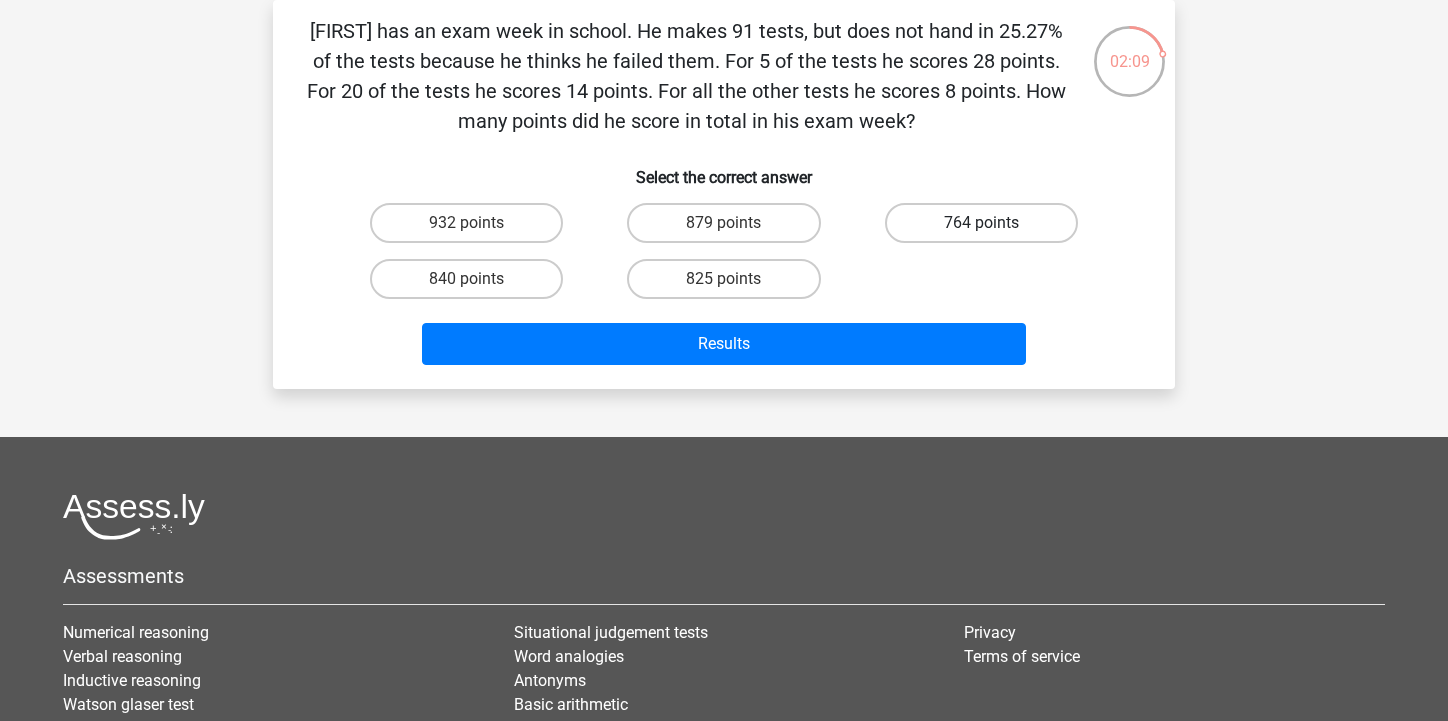 click on "764 points" at bounding box center [981, 223] 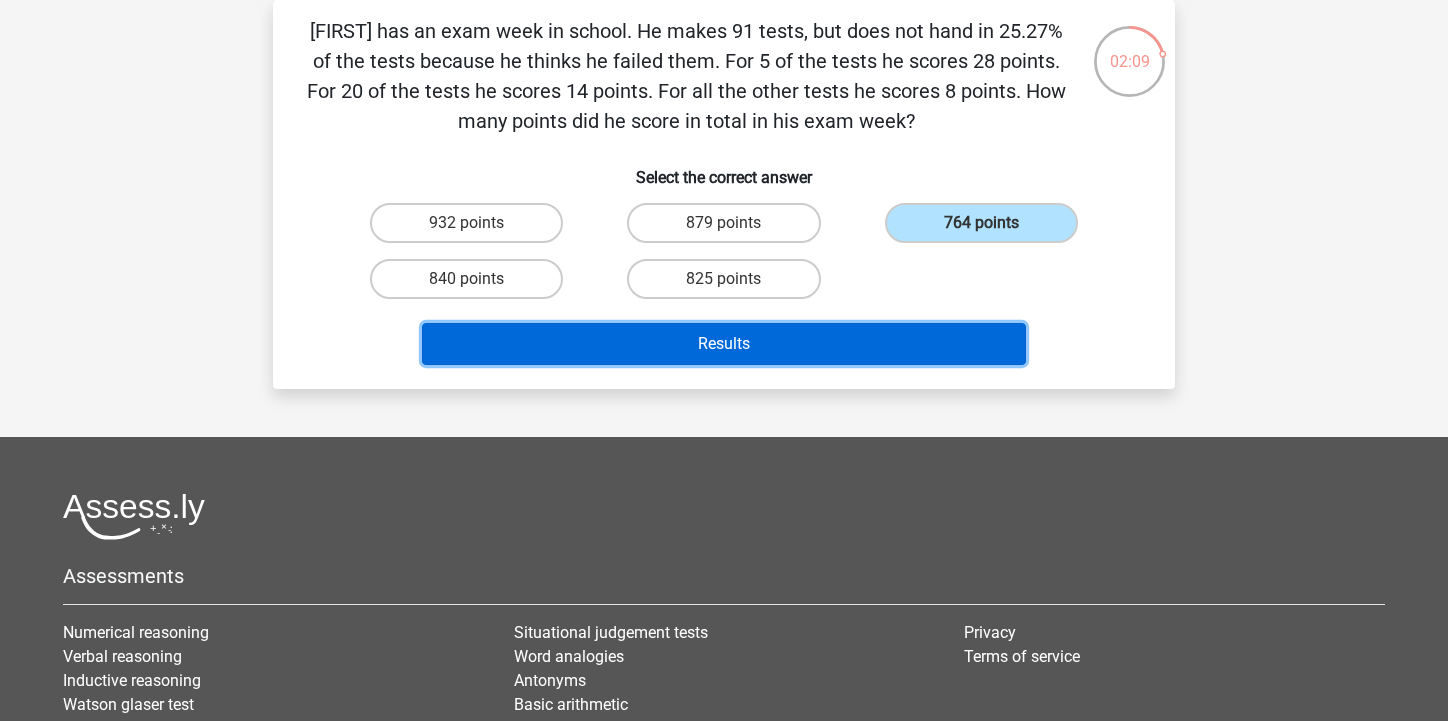 click on "Results" at bounding box center [724, 344] 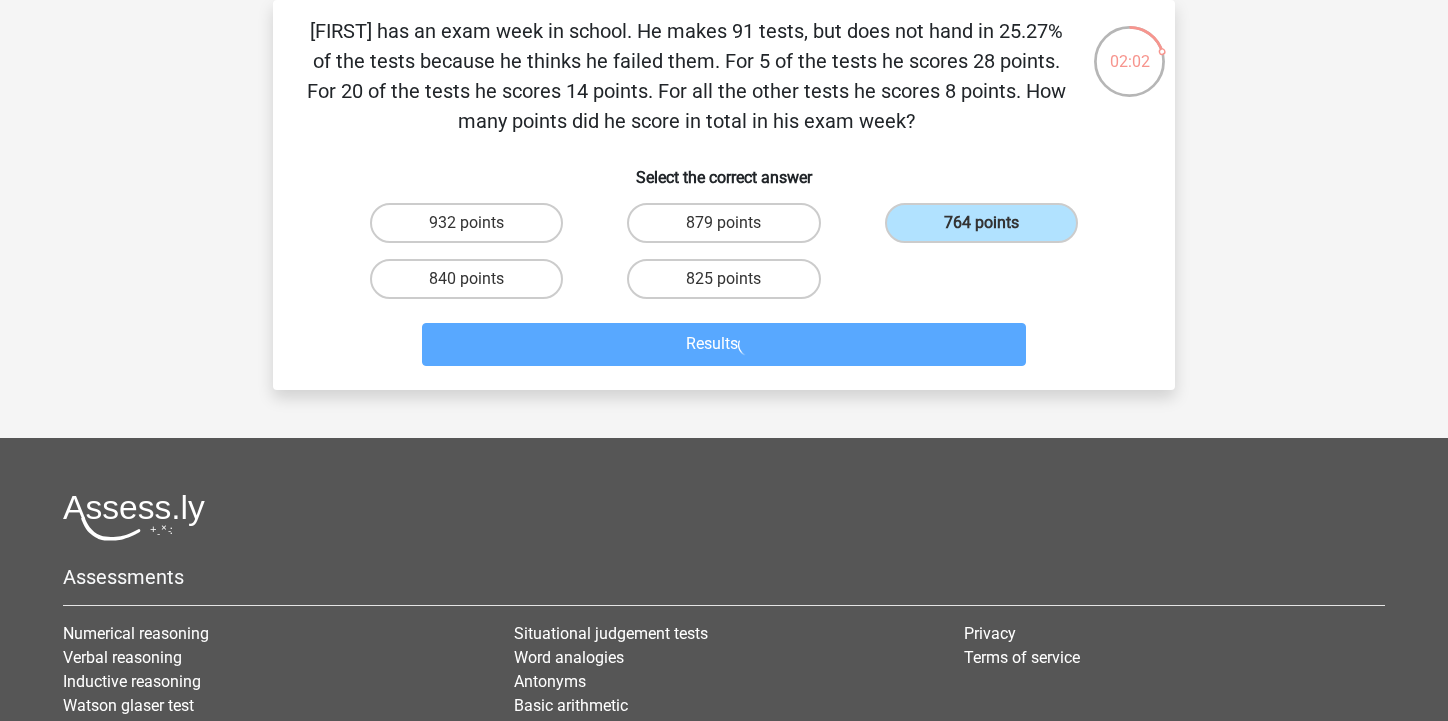 scroll, scrollTop: 0, scrollLeft: 0, axis: both 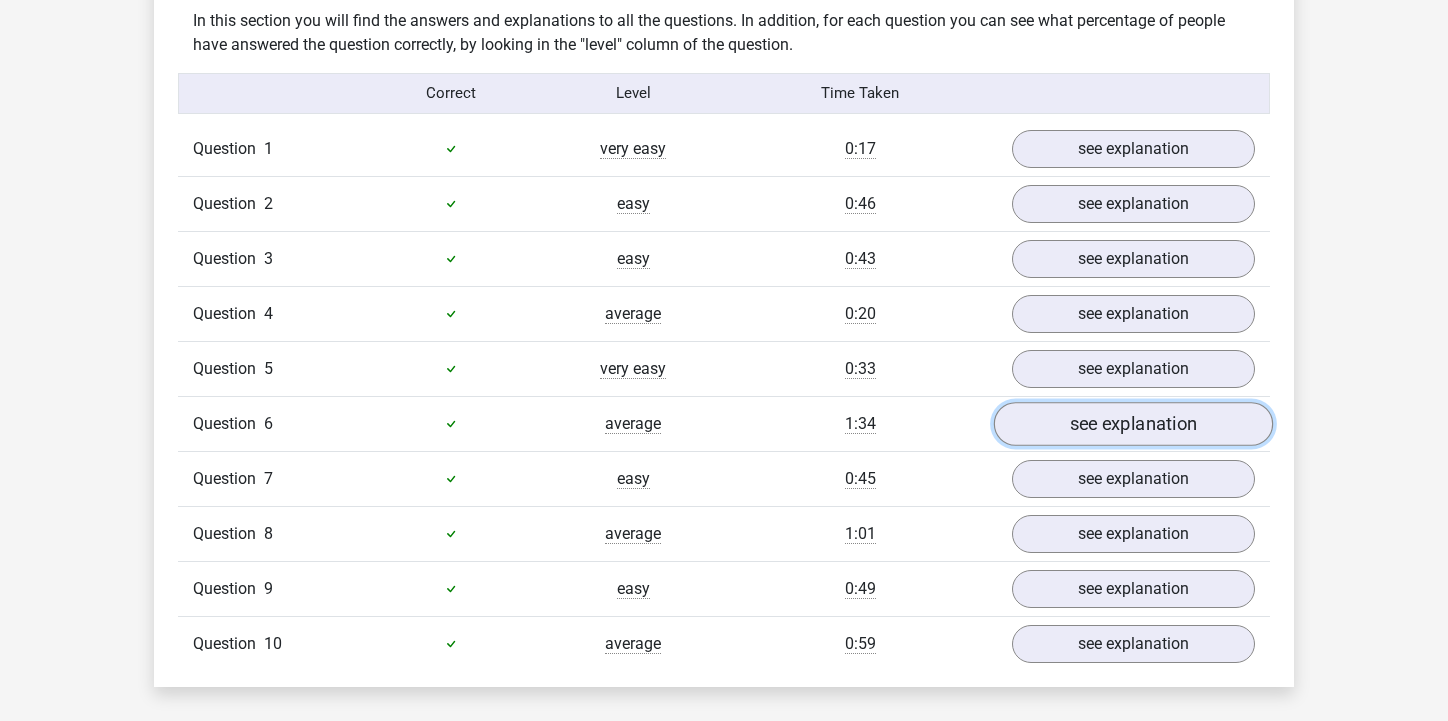 click on "see explanation" at bounding box center [1133, 424] 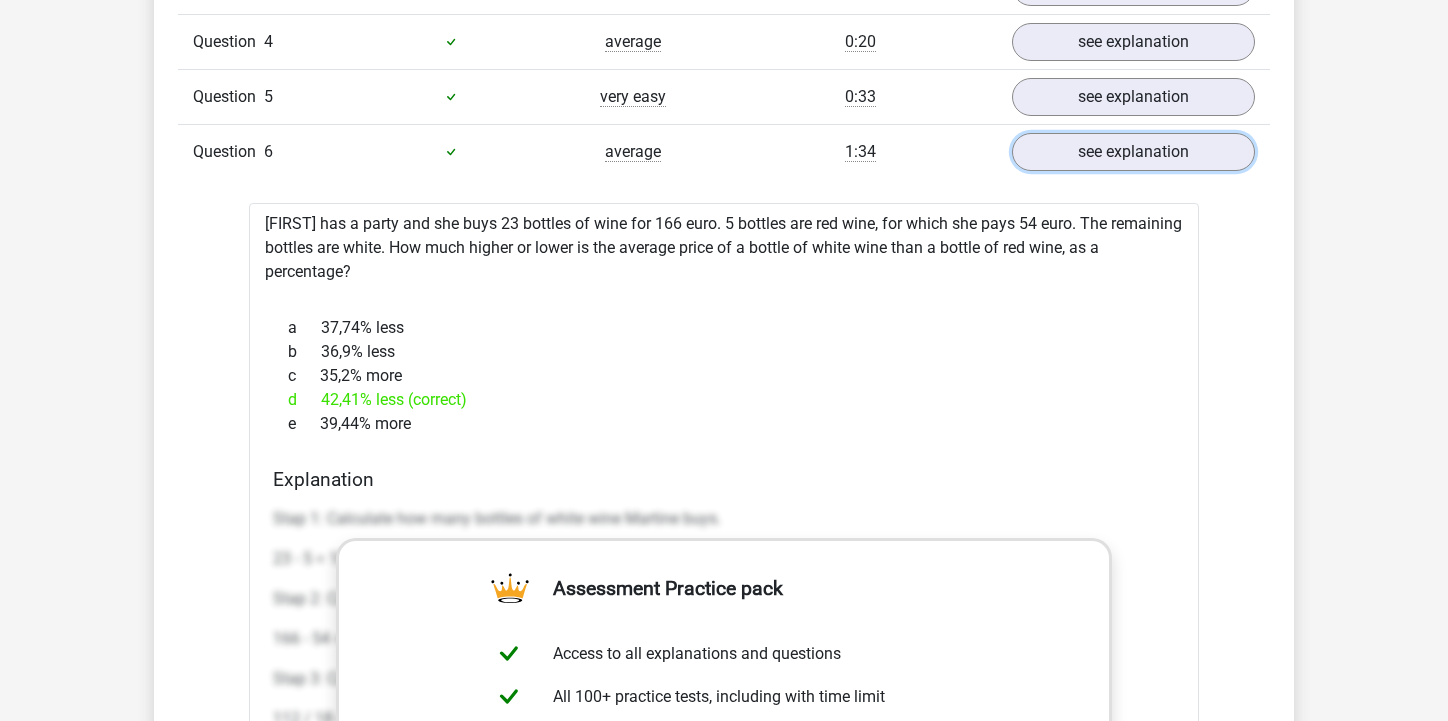 scroll, scrollTop: 1839, scrollLeft: 0, axis: vertical 